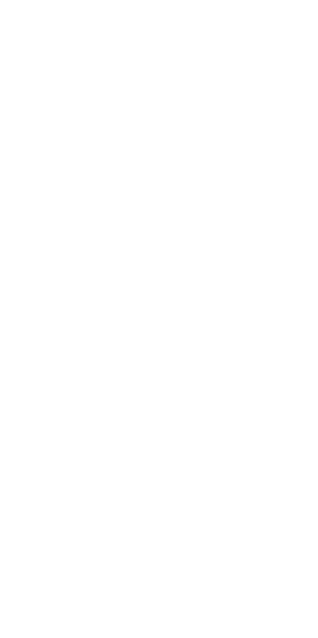 scroll, scrollTop: 0, scrollLeft: 0, axis: both 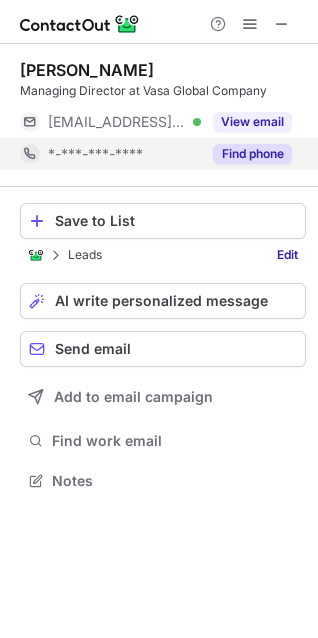 click on "Find phone" at bounding box center [252, 154] 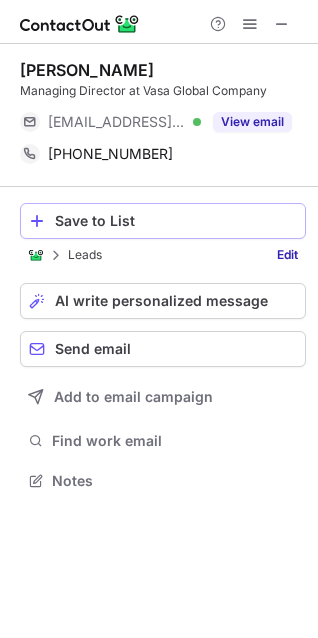 click on "Save to List" at bounding box center (176, 221) 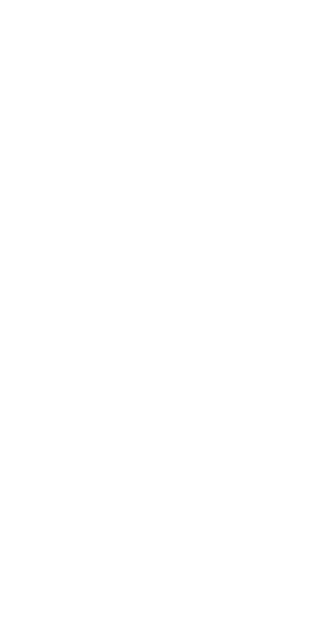 scroll, scrollTop: 0, scrollLeft: 0, axis: both 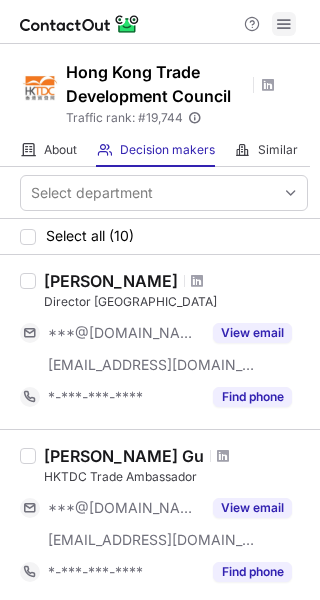 click at bounding box center (284, 24) 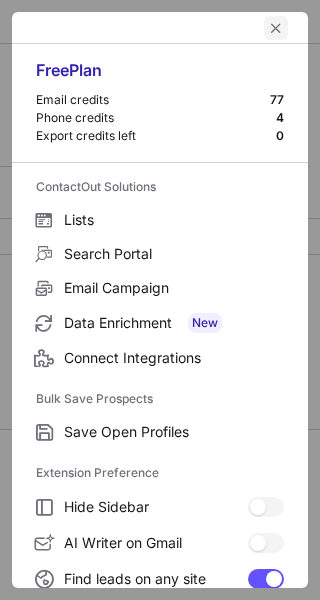 click at bounding box center [276, 28] 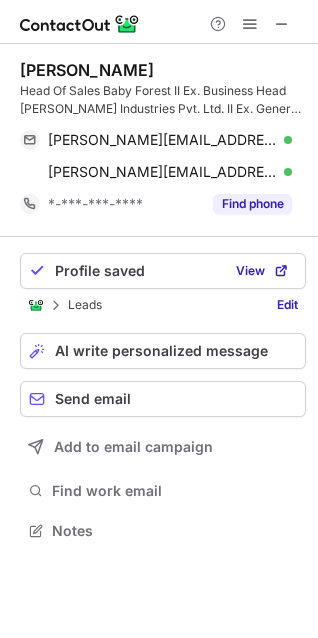 scroll, scrollTop: 0, scrollLeft: 0, axis: both 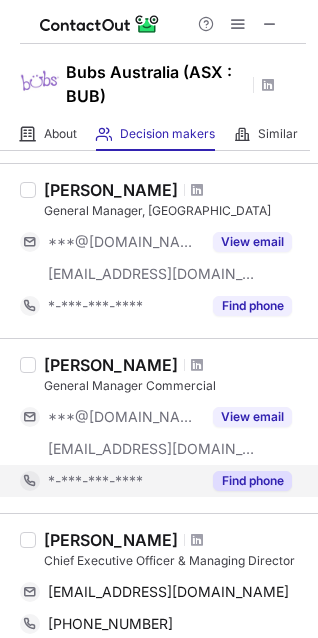 click on "Find phone" at bounding box center [252, 481] 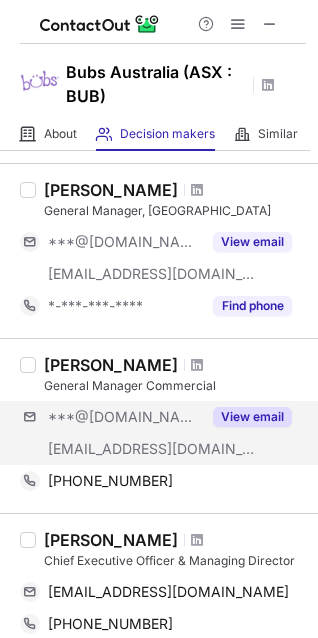 scroll, scrollTop: 1400, scrollLeft: 0, axis: vertical 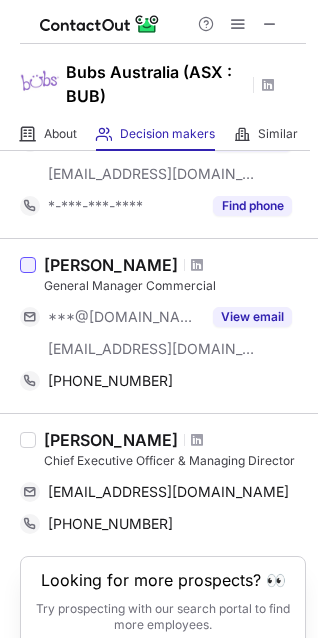 click at bounding box center [28, 265] 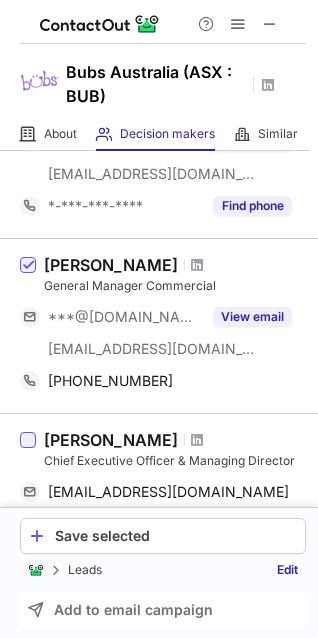 click at bounding box center [28, 440] 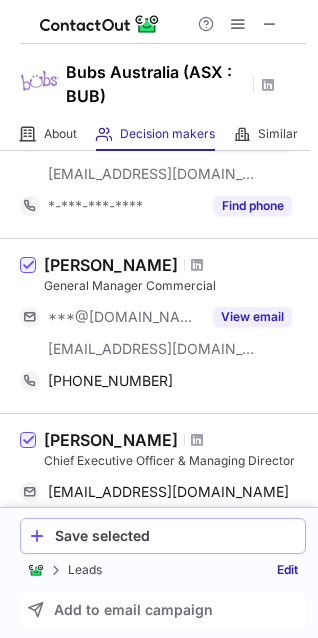click on "Save selected" at bounding box center [176, 536] 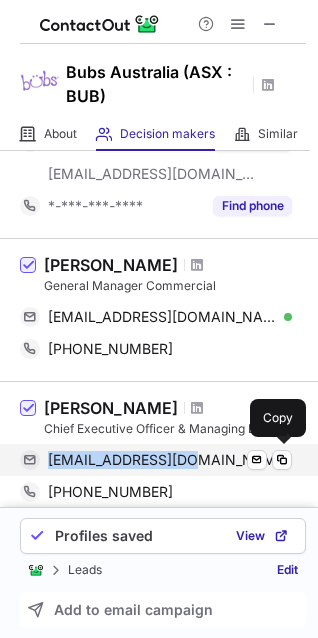 drag, startPoint x: 204, startPoint y: 457, endPoint x: 44, endPoint y: 459, distance: 160.0125 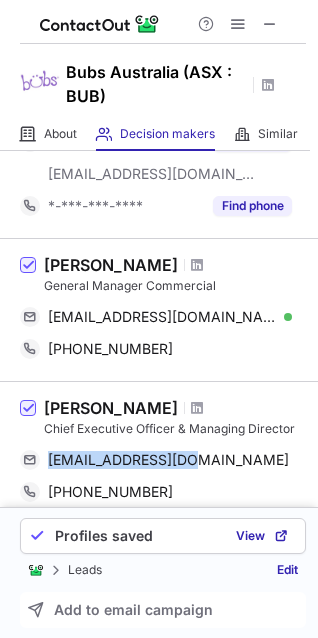 copy on "rweine@bigpond.com" 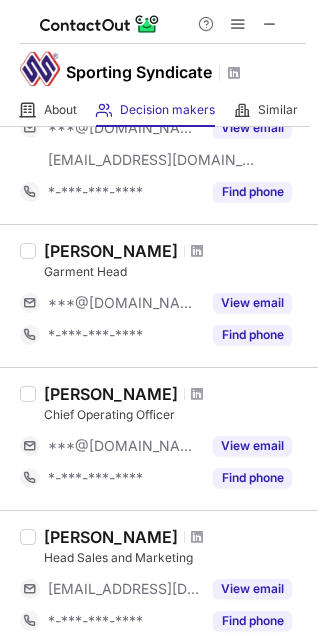 scroll, scrollTop: 200, scrollLeft: 0, axis: vertical 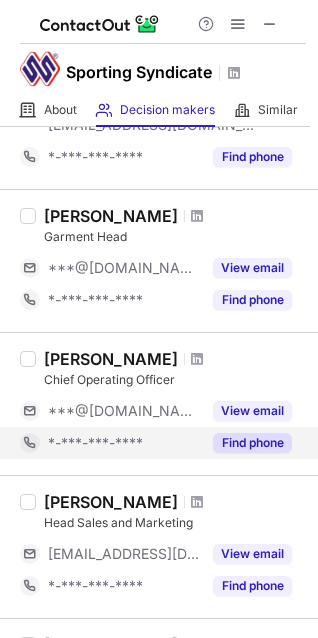 click on "Find phone" at bounding box center [252, 443] 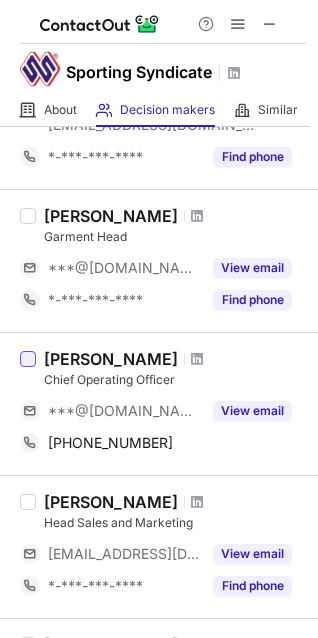click at bounding box center (28, 359) 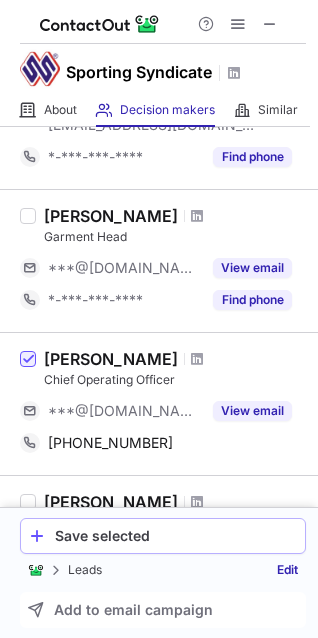 click on "Save selected" at bounding box center (176, 536) 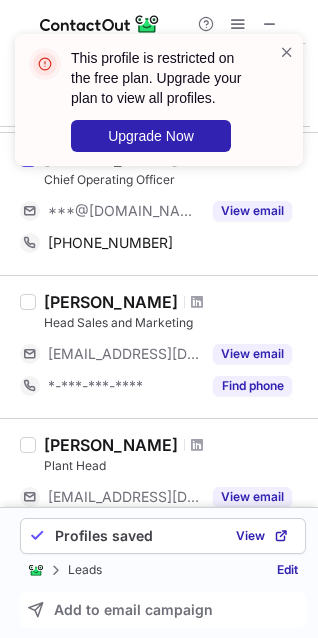 scroll, scrollTop: 200, scrollLeft: 0, axis: vertical 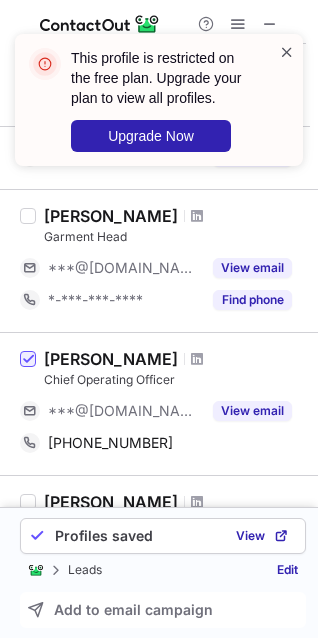 click at bounding box center [287, 52] 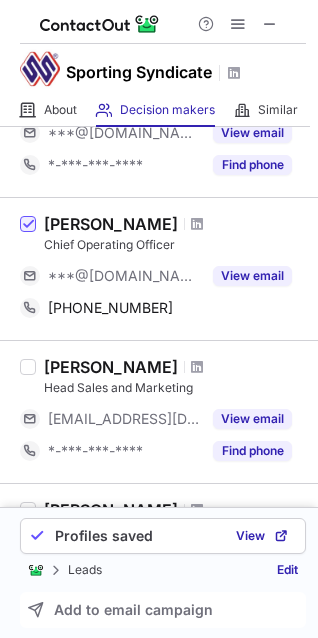 scroll, scrollTop: 300, scrollLeft: 0, axis: vertical 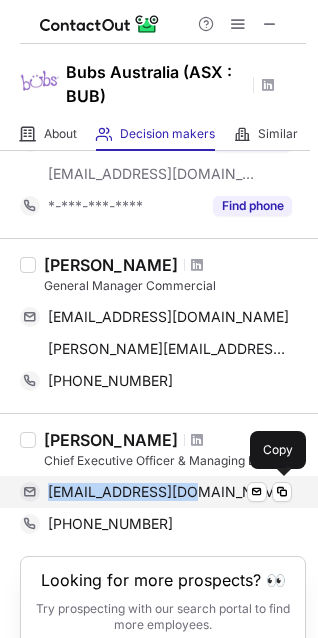 drag, startPoint x: 161, startPoint y: 488, endPoint x: 48, endPoint y: 497, distance: 113.35784 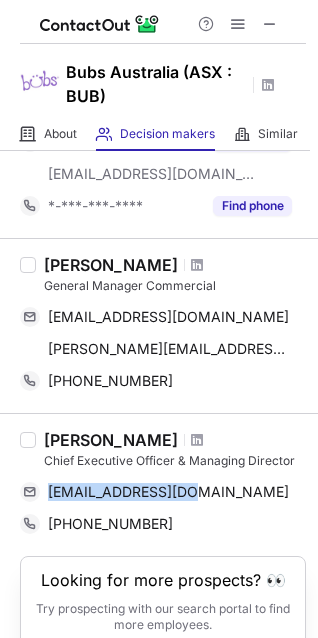 copy on "rweine@bigpond.com" 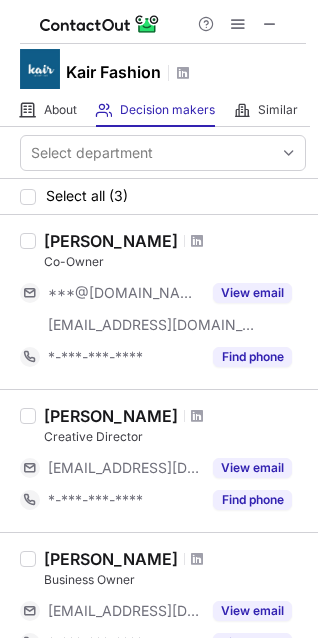 scroll, scrollTop: 0, scrollLeft: 0, axis: both 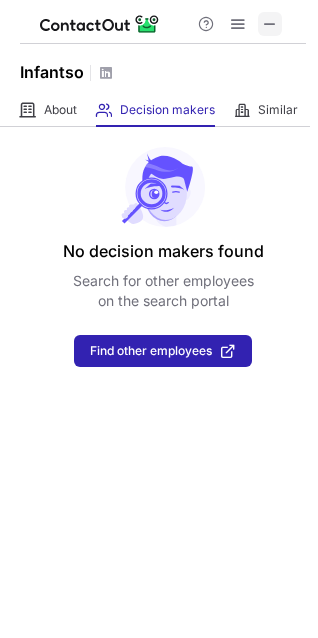 click at bounding box center [270, 24] 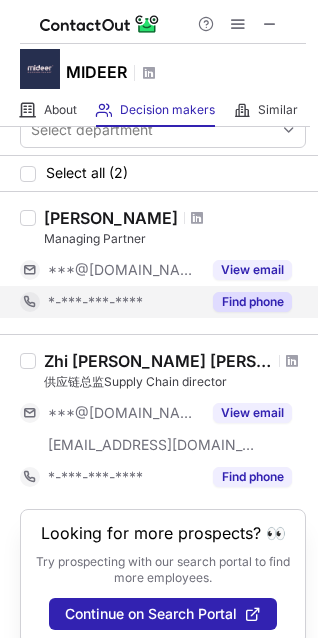 scroll, scrollTop: 0, scrollLeft: 0, axis: both 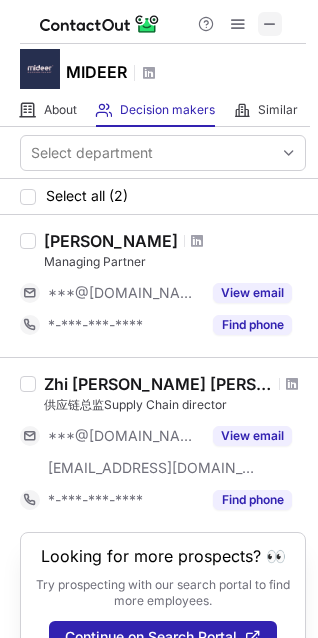 click at bounding box center [270, 24] 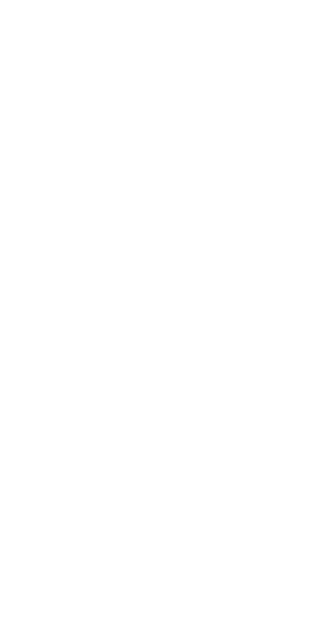scroll, scrollTop: 0, scrollLeft: 0, axis: both 